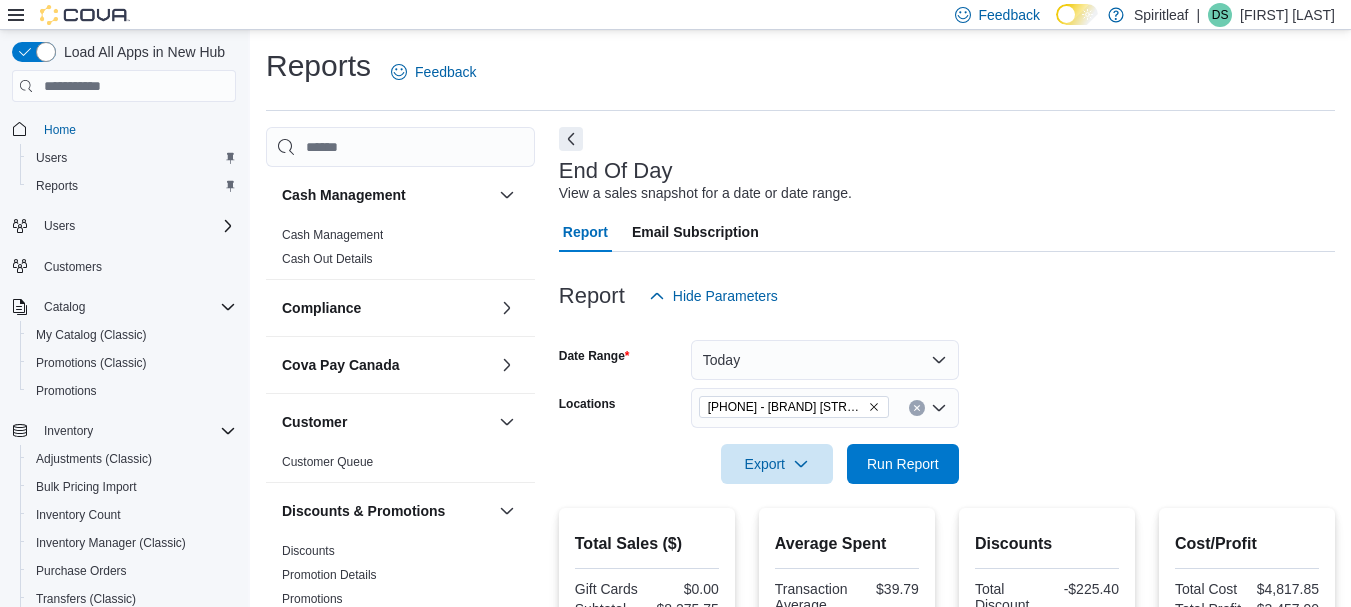 scroll, scrollTop: 279, scrollLeft: 0, axis: vertical 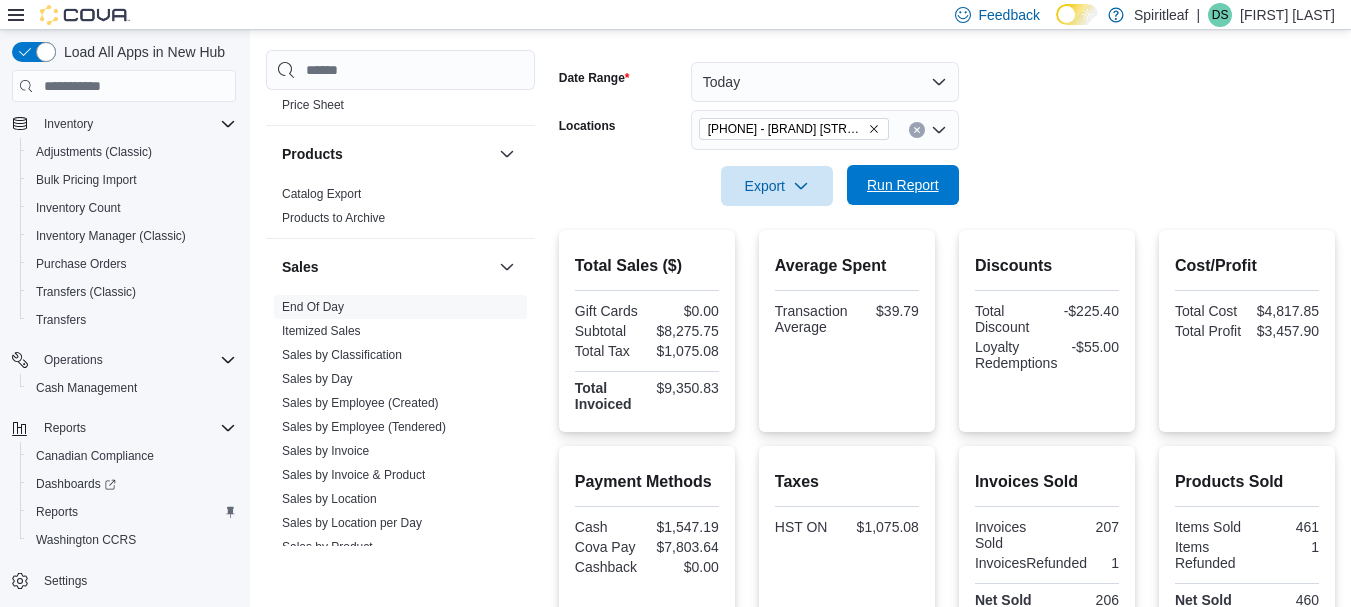 click on "Run Report" at bounding box center (903, 185) 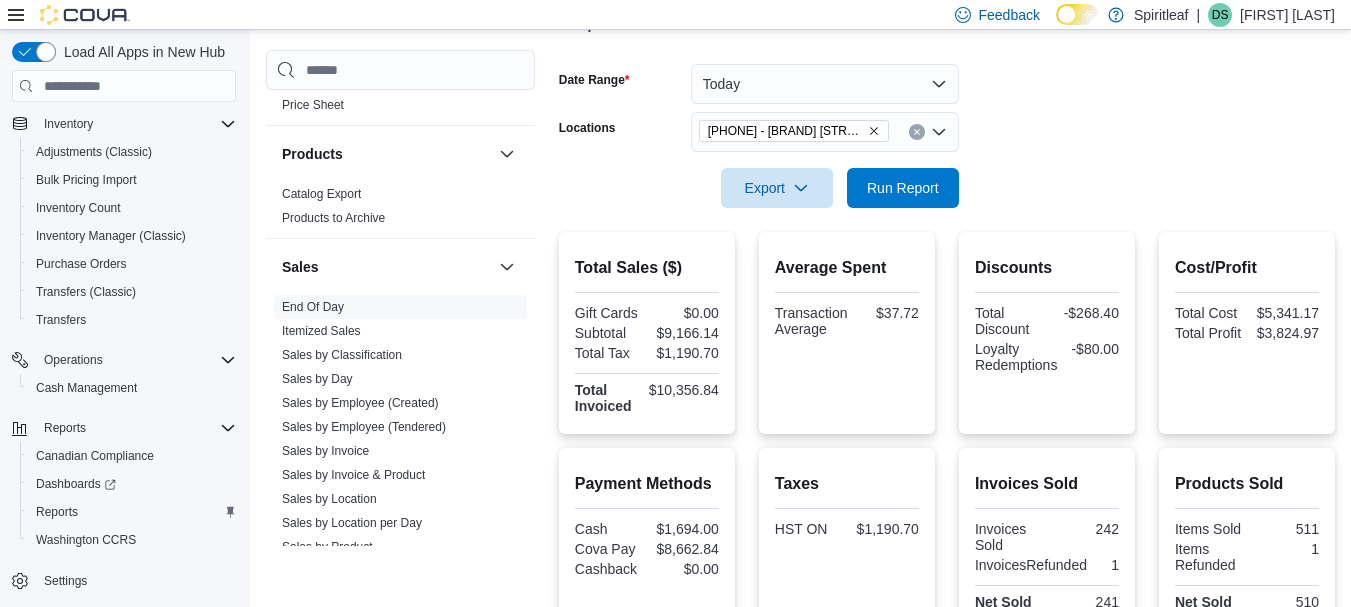 scroll, scrollTop: 274, scrollLeft: 0, axis: vertical 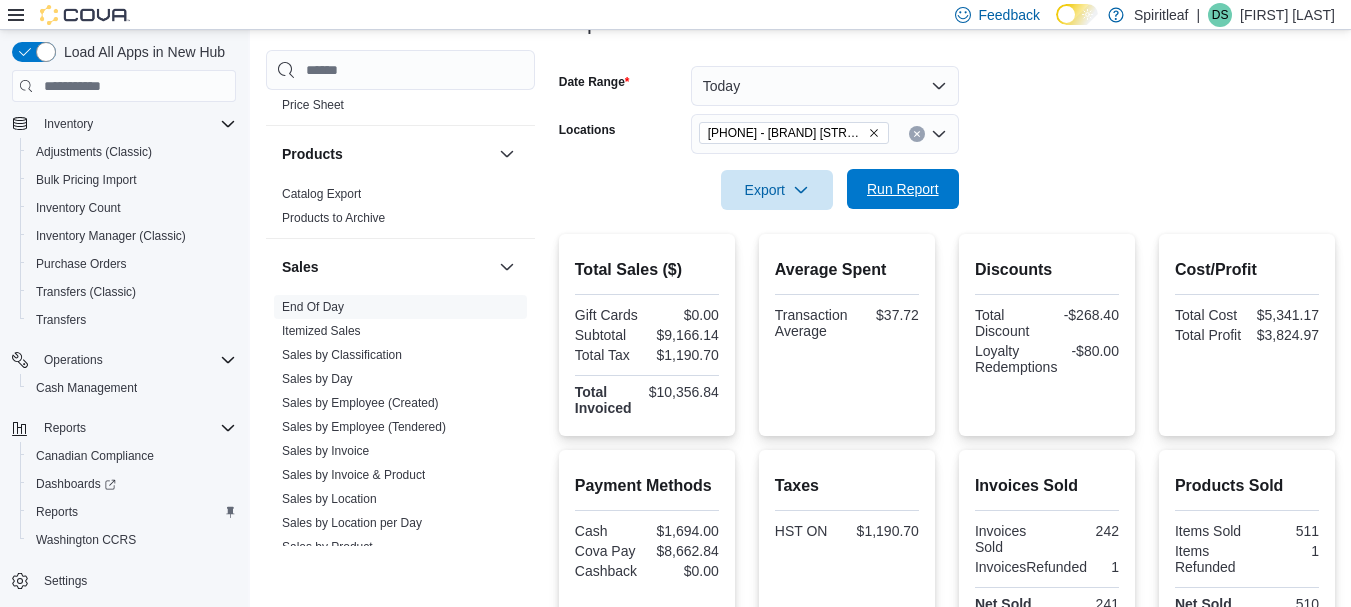 click on "Run Report" at bounding box center [903, 189] 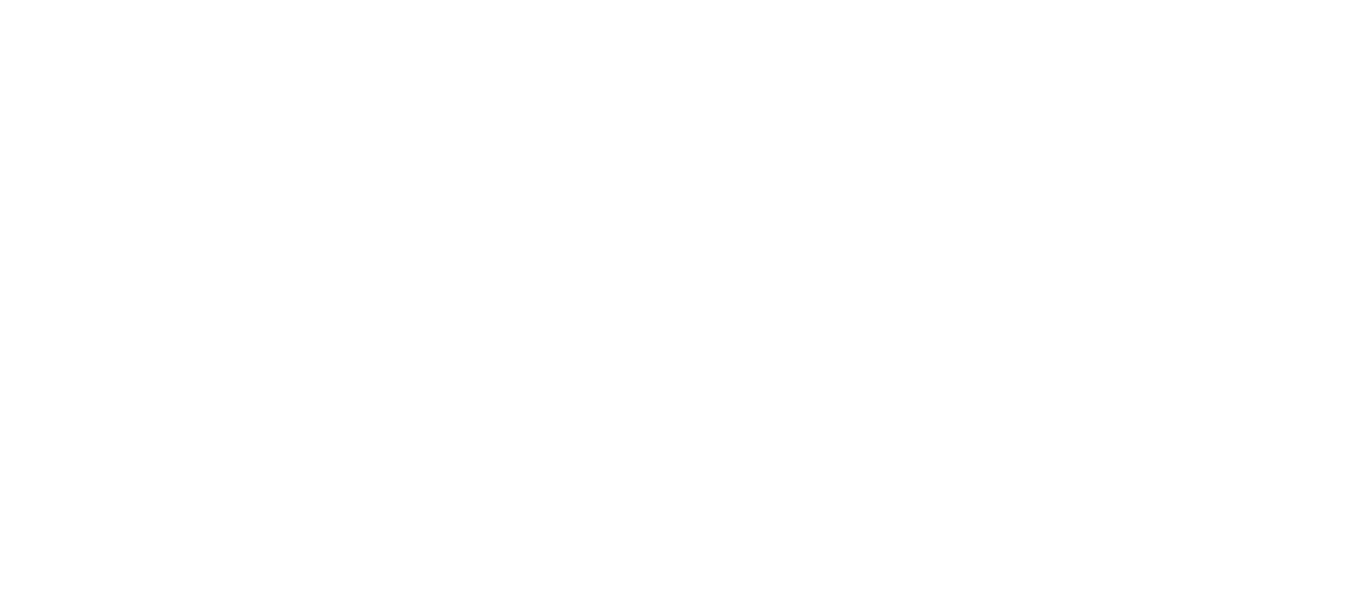 scroll, scrollTop: 0, scrollLeft: 0, axis: both 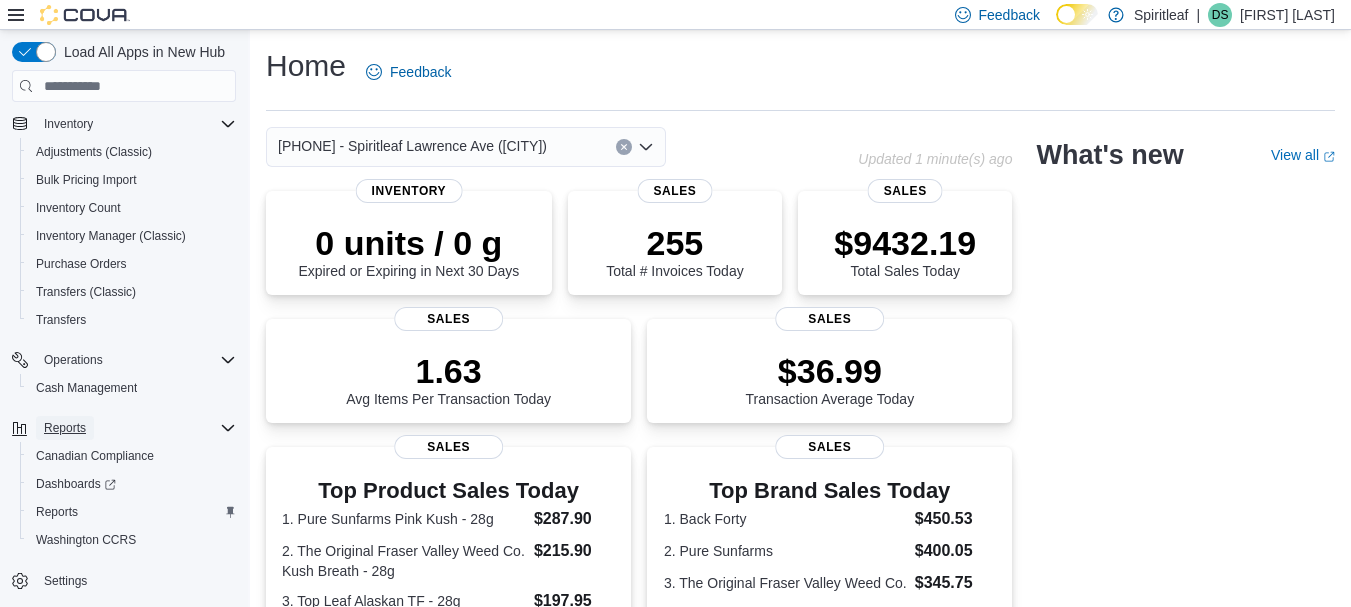 click on "Reports" at bounding box center [65, 428] 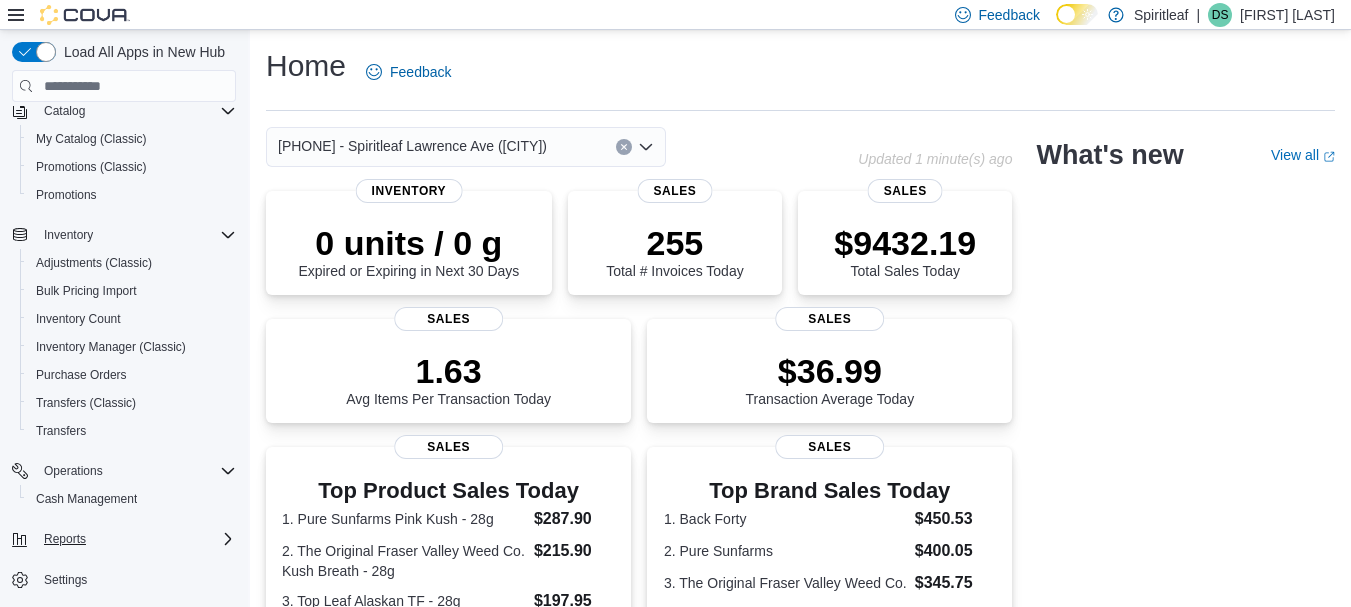 scroll, scrollTop: 196, scrollLeft: 0, axis: vertical 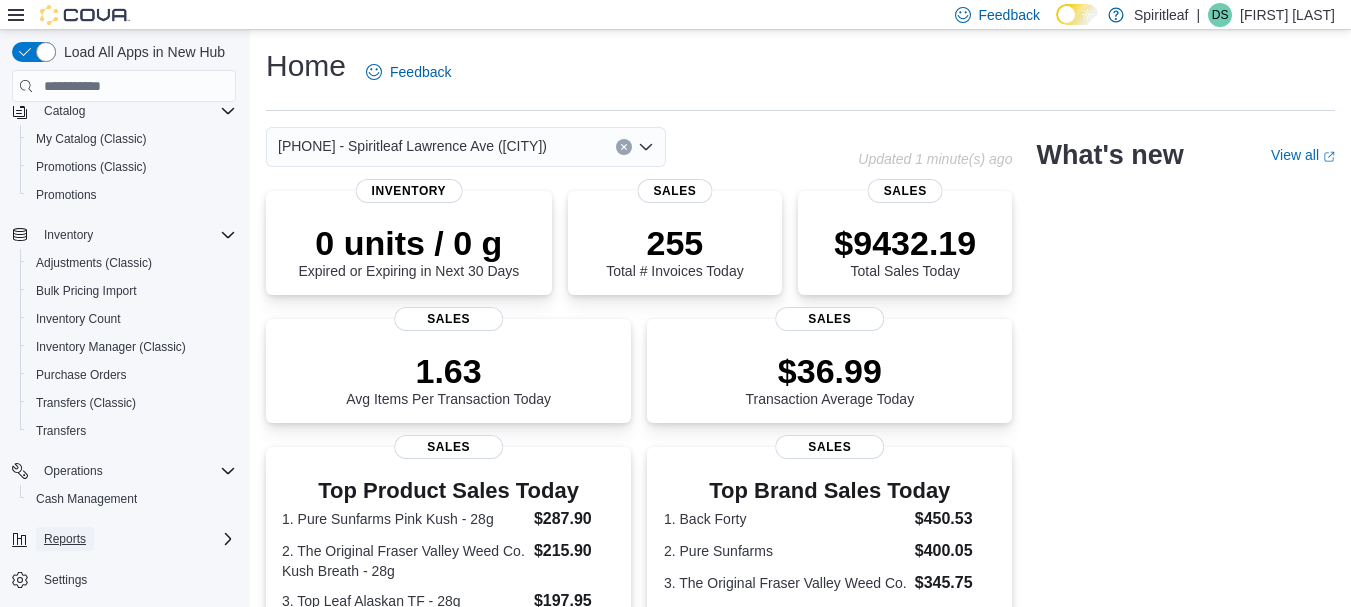 click on "Reports" at bounding box center (65, 539) 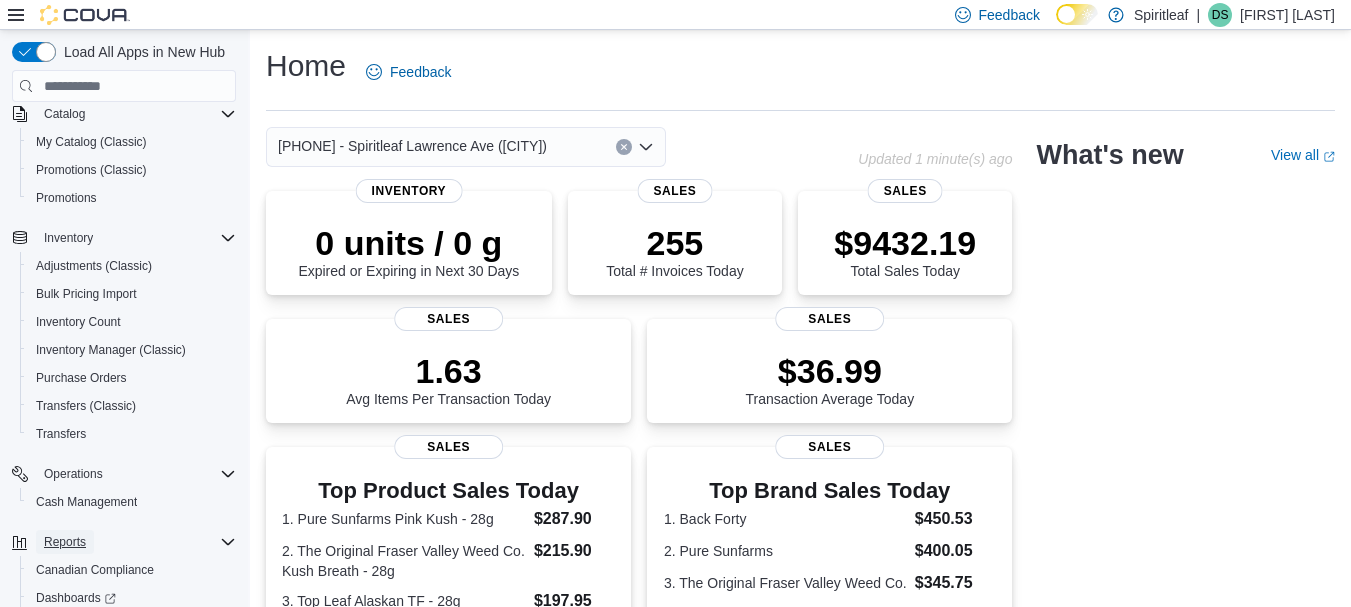 click on "Reports" at bounding box center [65, 542] 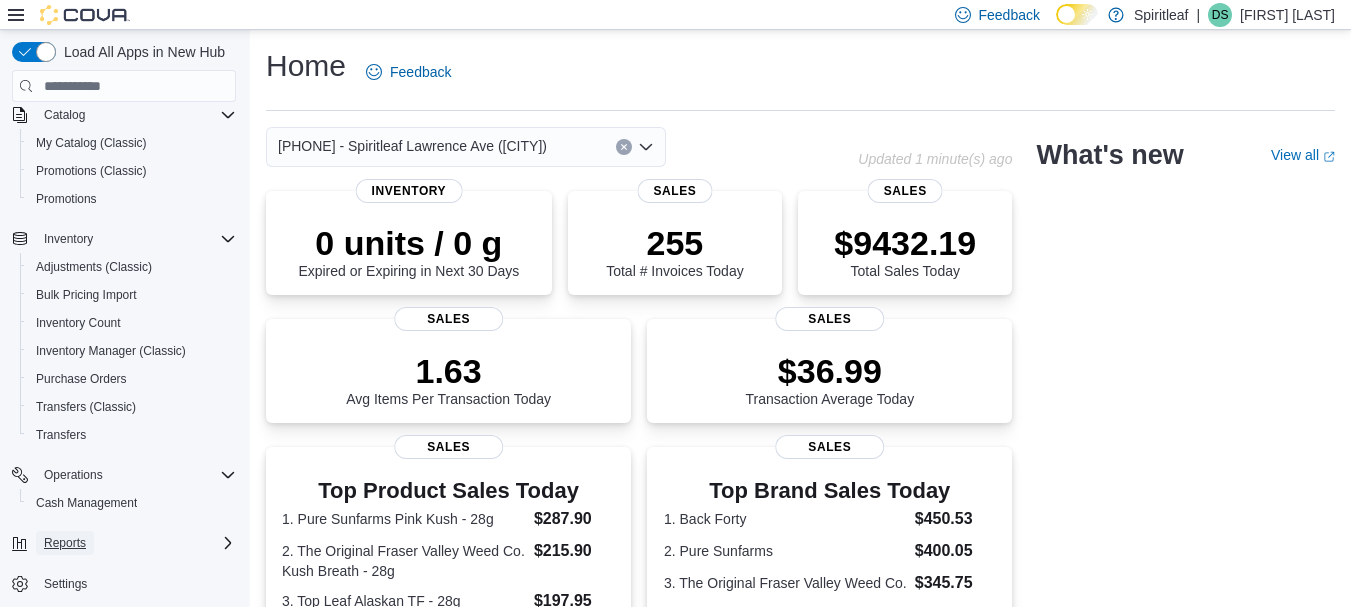 click on "Reports" at bounding box center (65, 543) 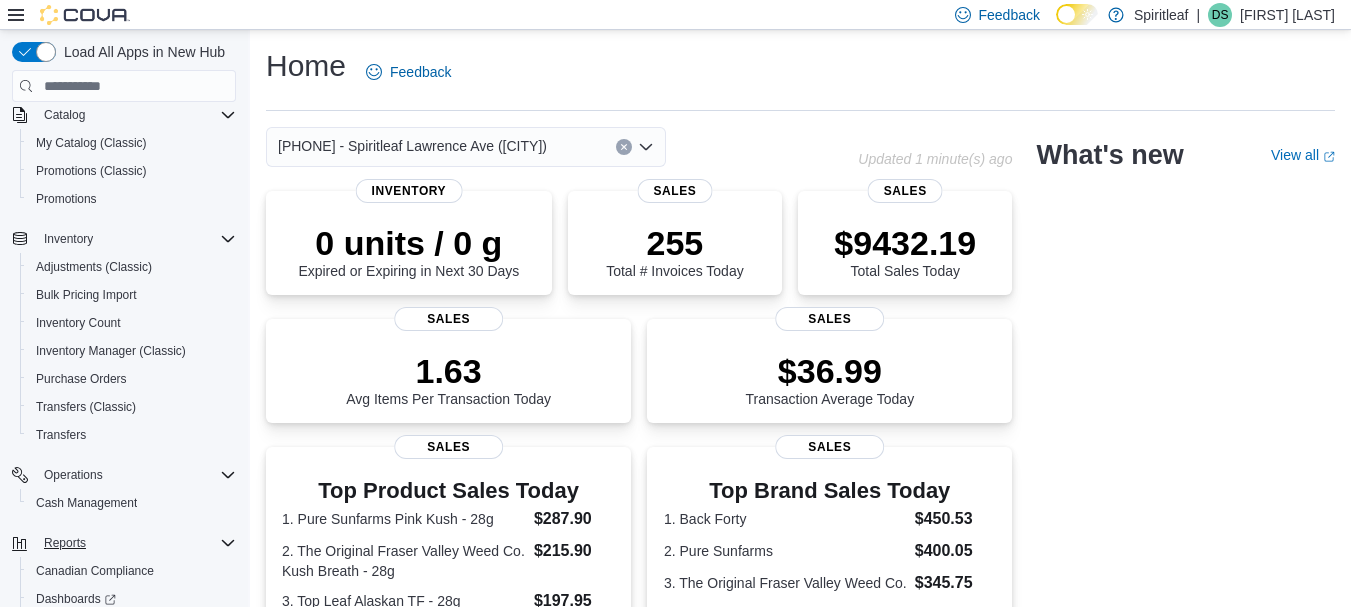 scroll, scrollTop: 307, scrollLeft: 0, axis: vertical 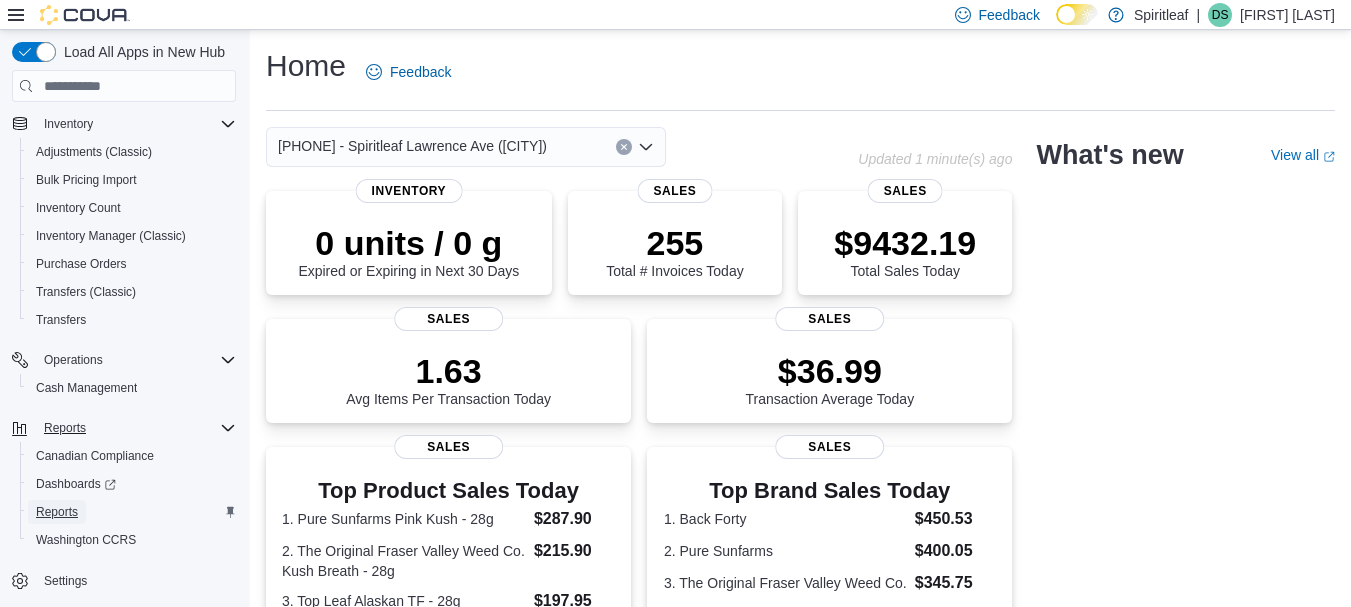click on "Reports" at bounding box center (57, 512) 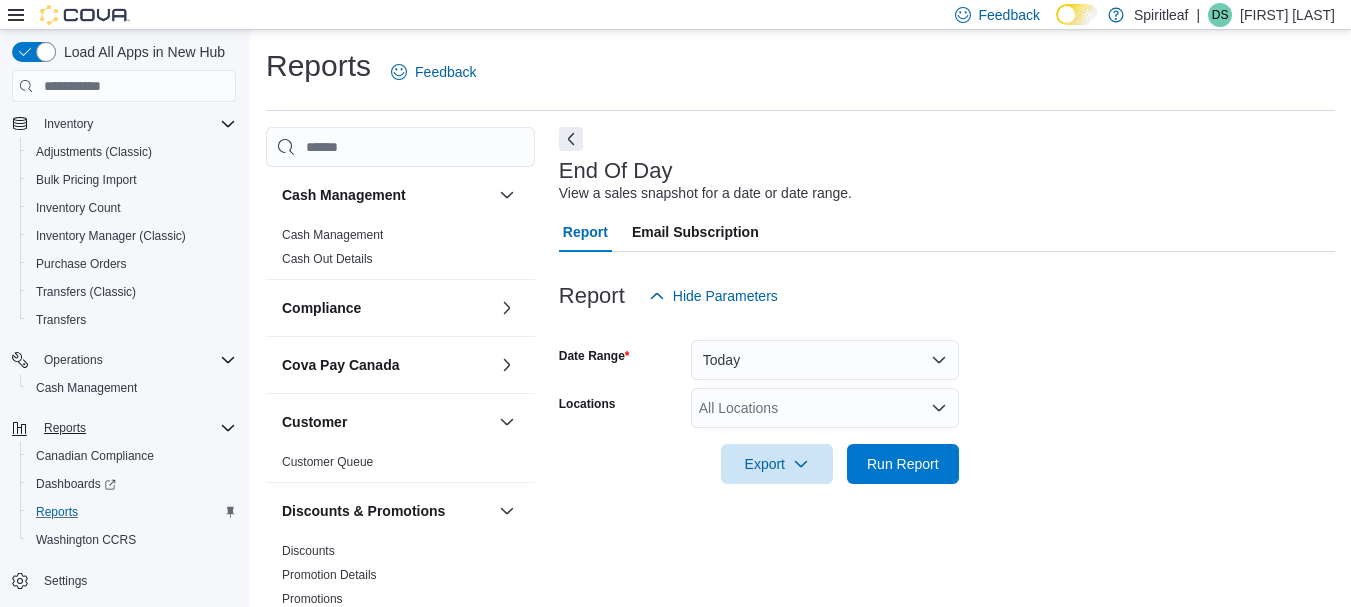 scroll, scrollTop: 32, scrollLeft: 0, axis: vertical 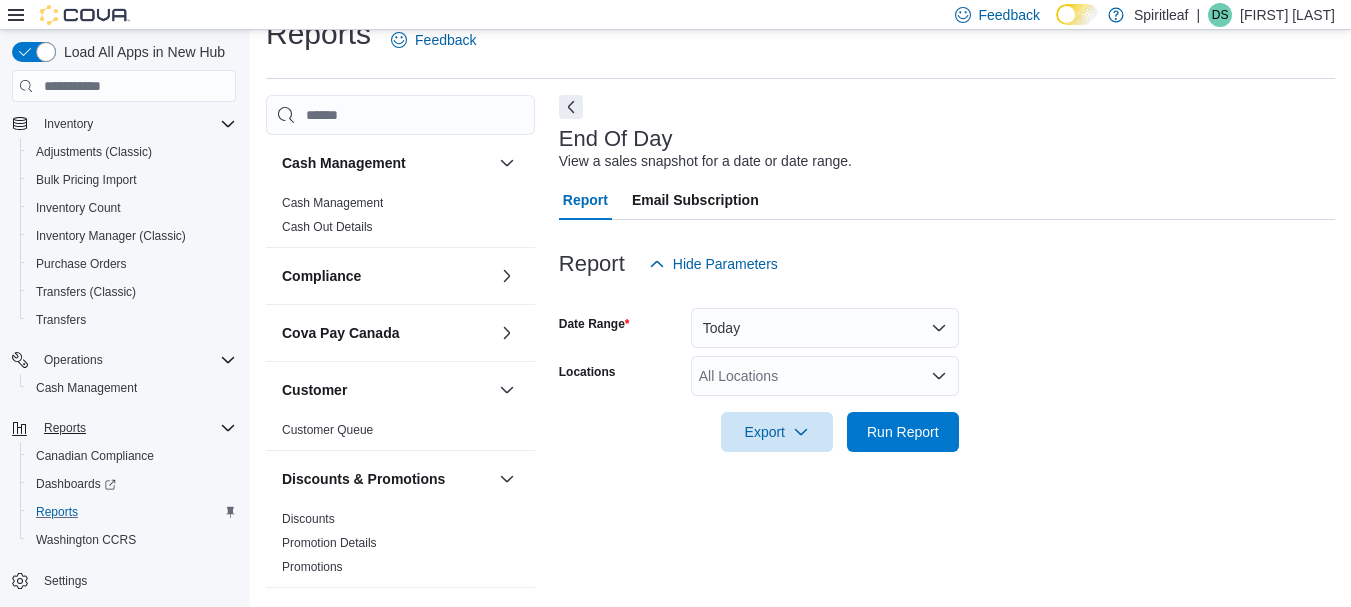 click on "All Locations" at bounding box center [825, 376] 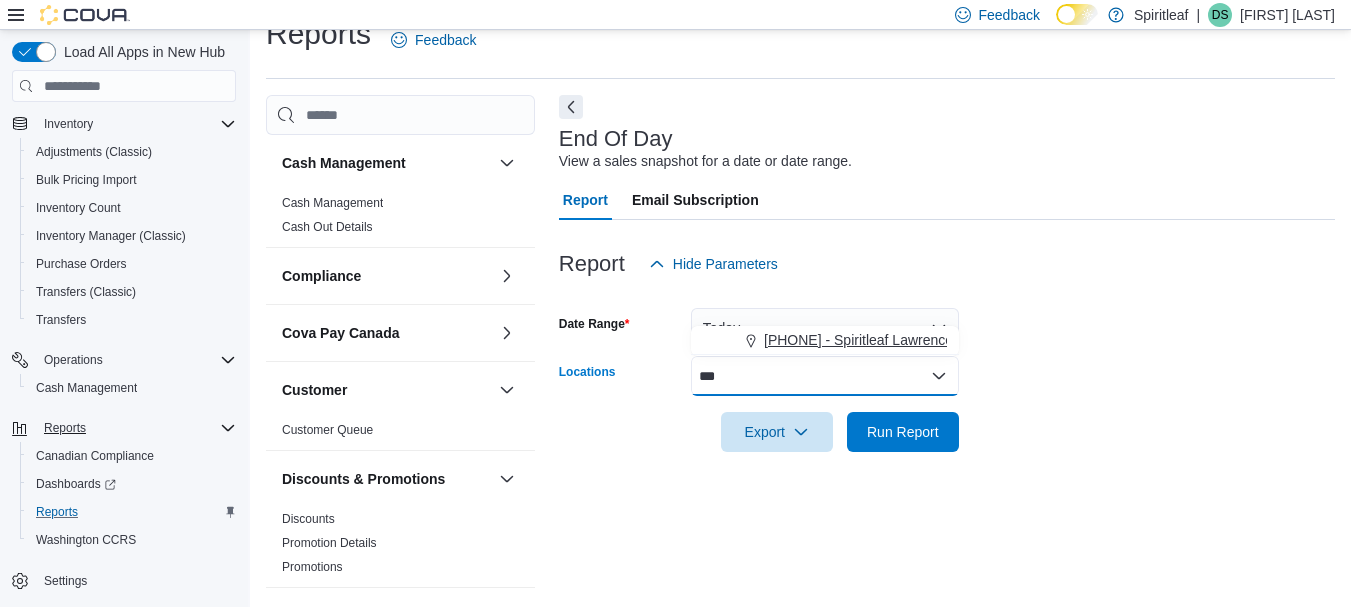 type on "***" 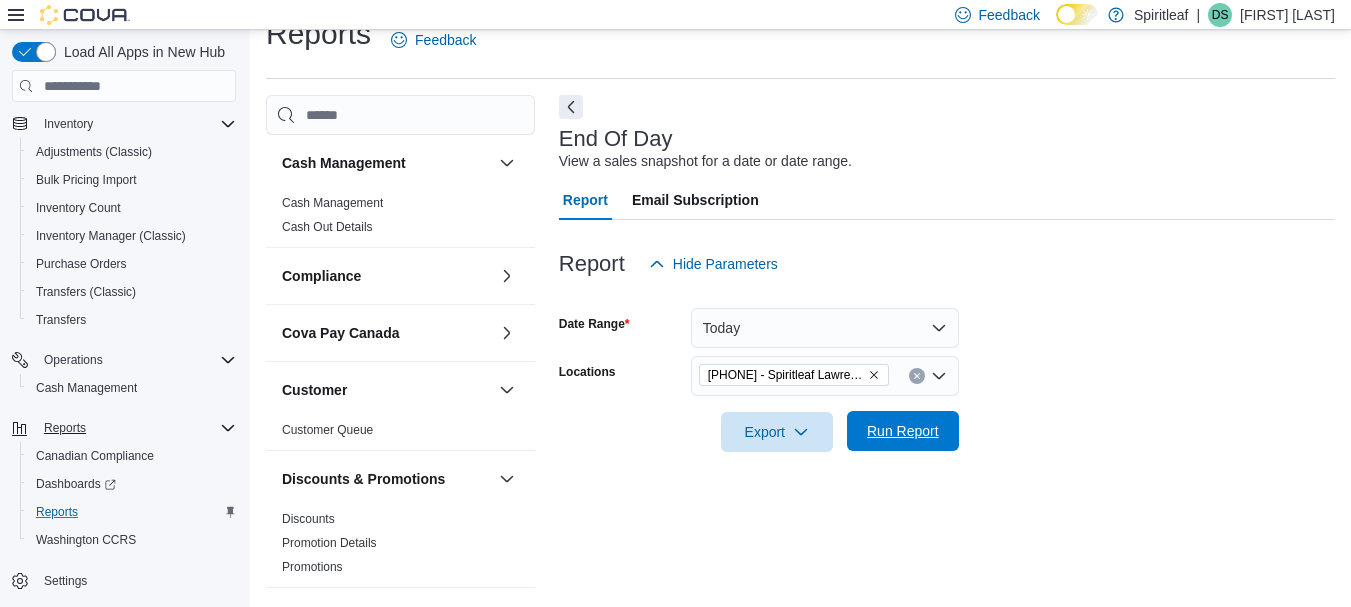 click on "Run Report" at bounding box center (903, 431) 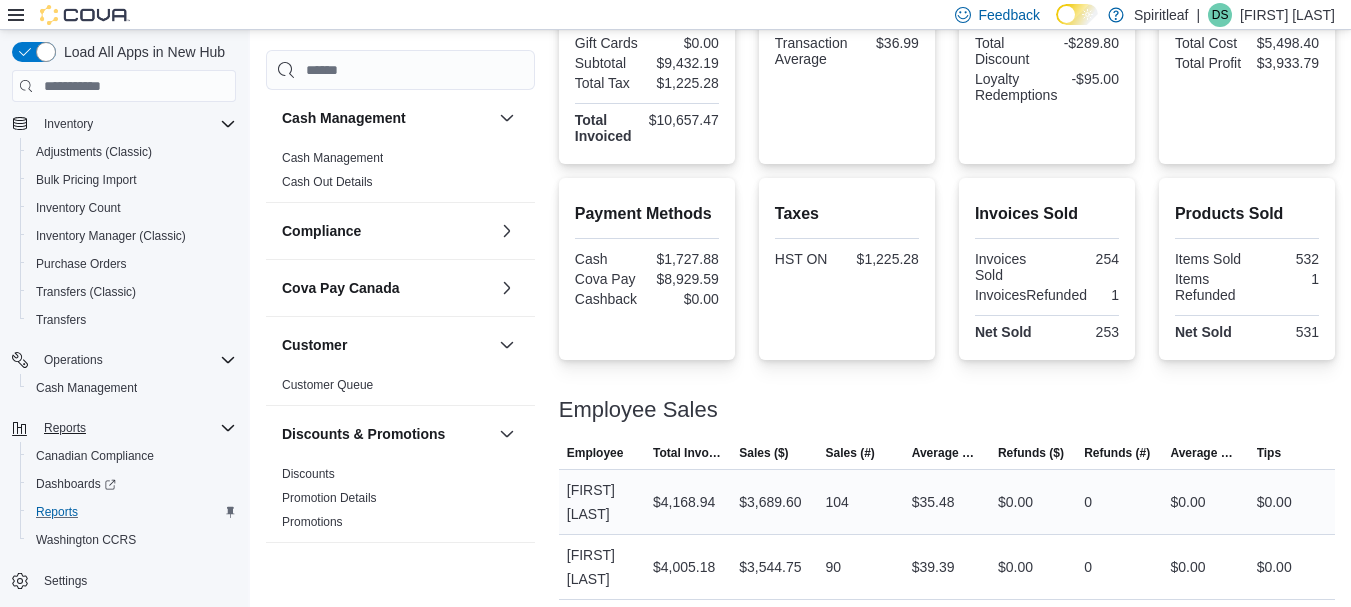 scroll, scrollTop: 545, scrollLeft: 0, axis: vertical 